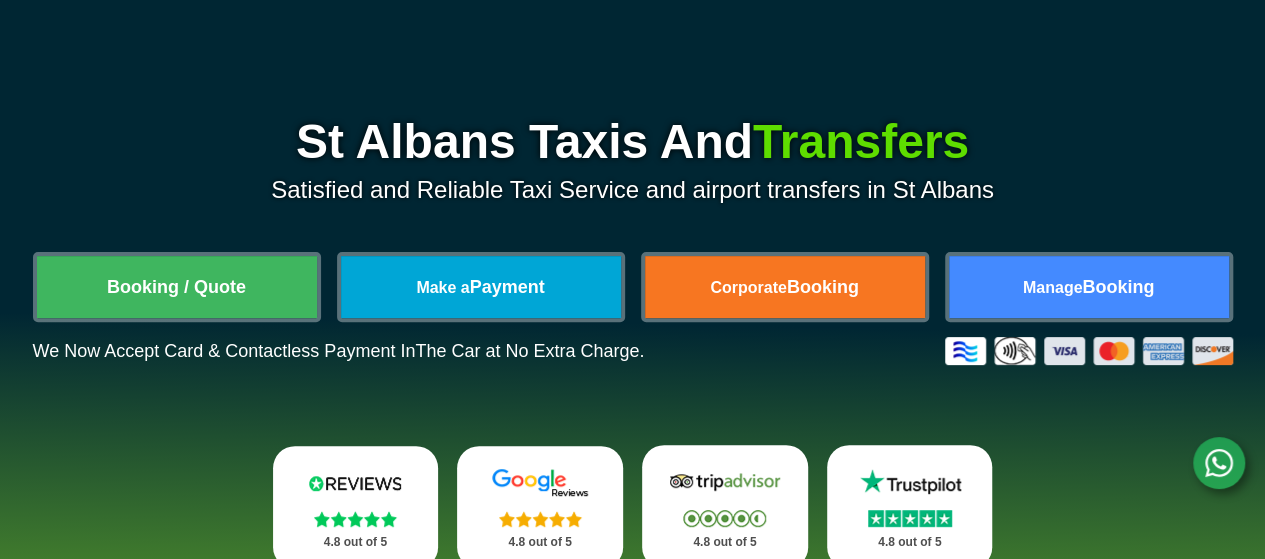 scroll, scrollTop: 200, scrollLeft: 0, axis: vertical 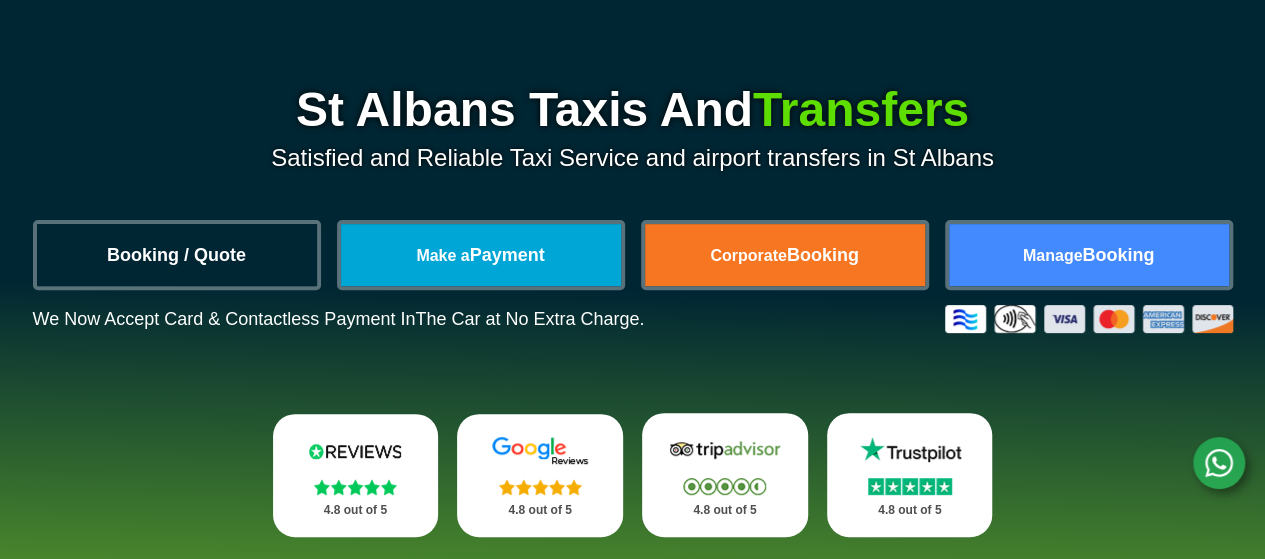 click on "Booking / Quote" at bounding box center [177, 255] 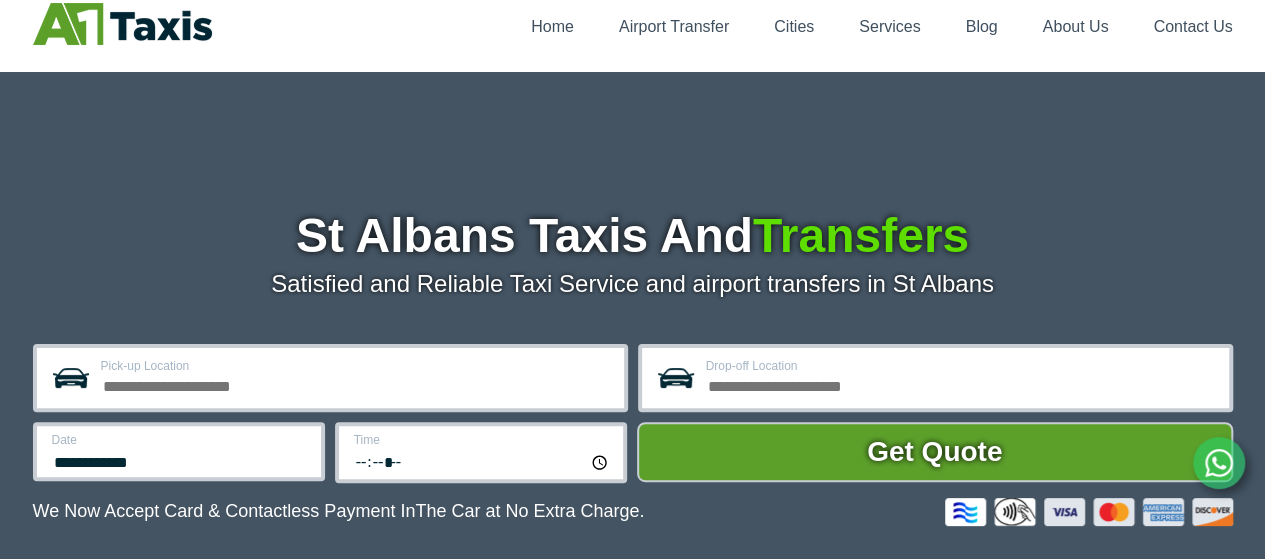 scroll, scrollTop: 200, scrollLeft: 0, axis: vertical 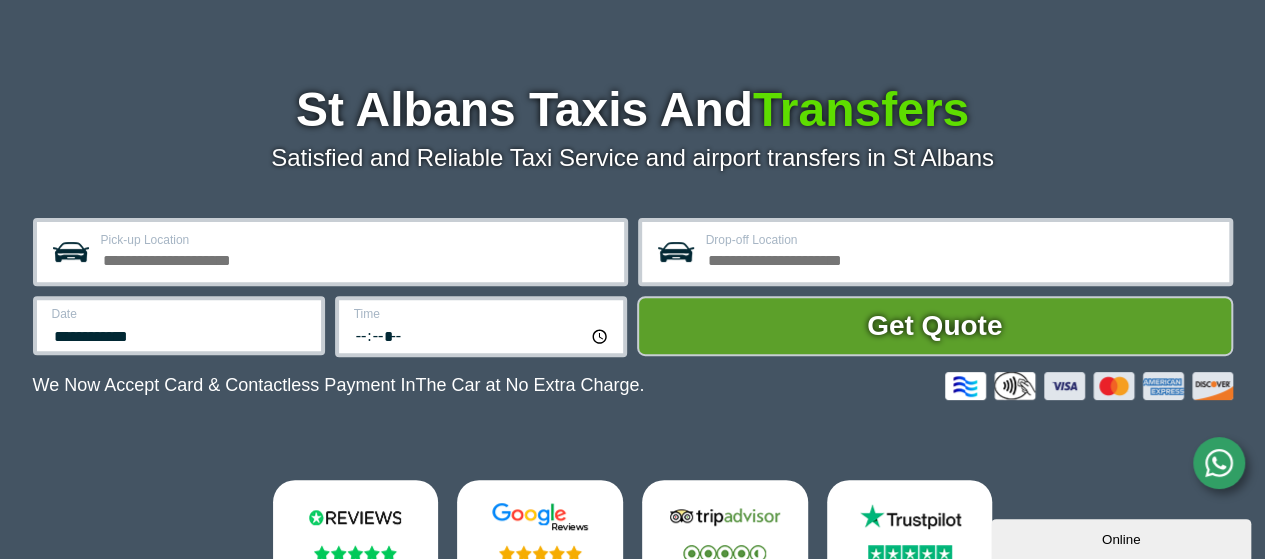 click on "Pick-up Location" at bounding box center [356, 240] 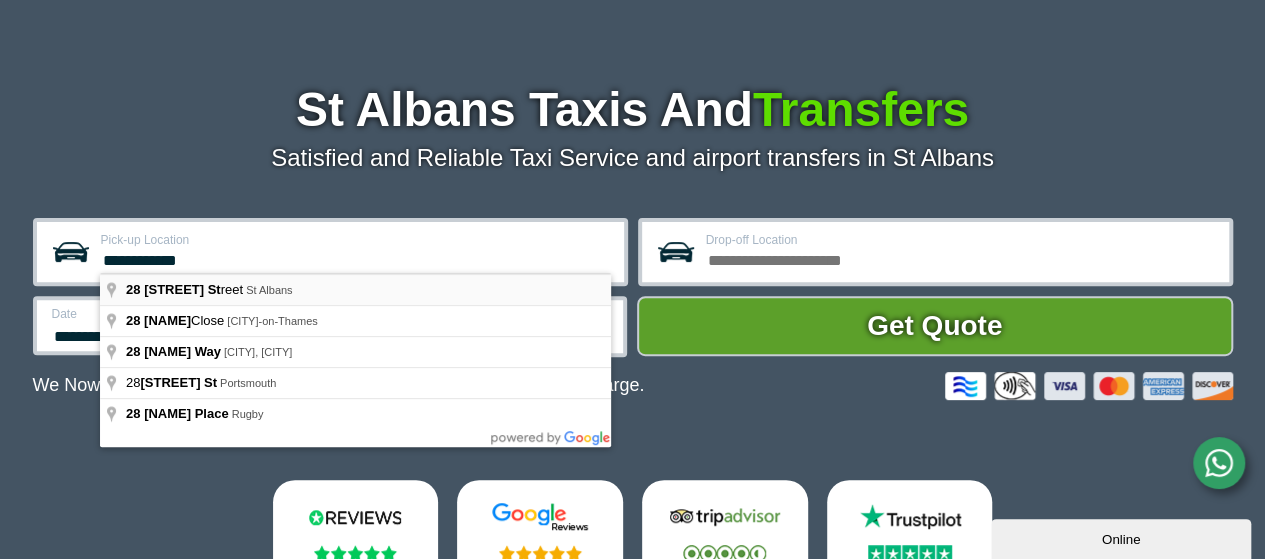type on "**********" 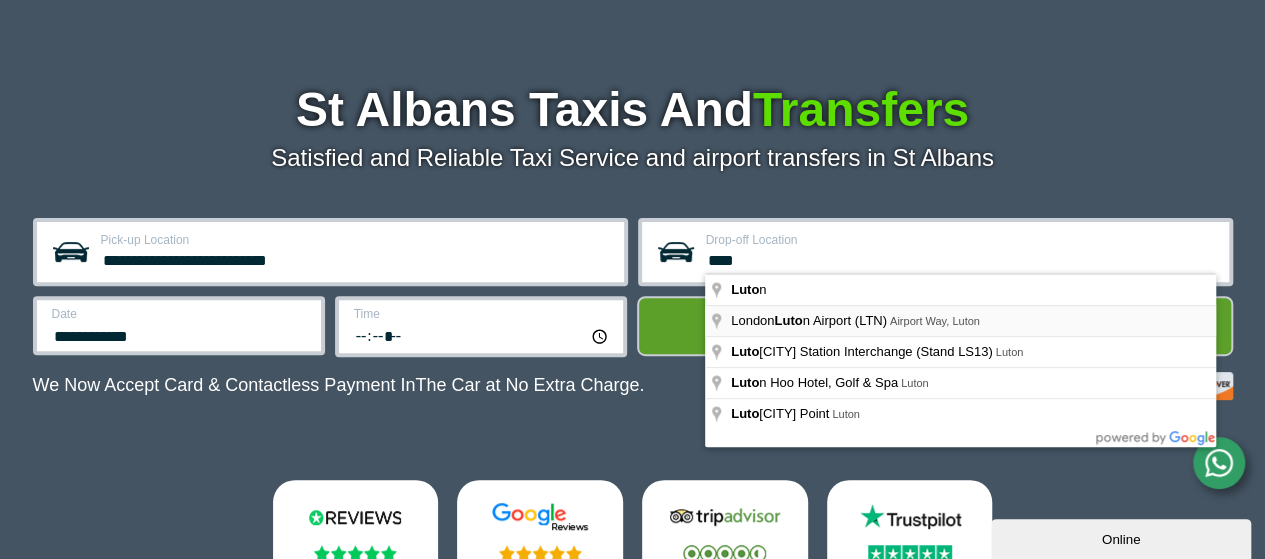 type on "****" 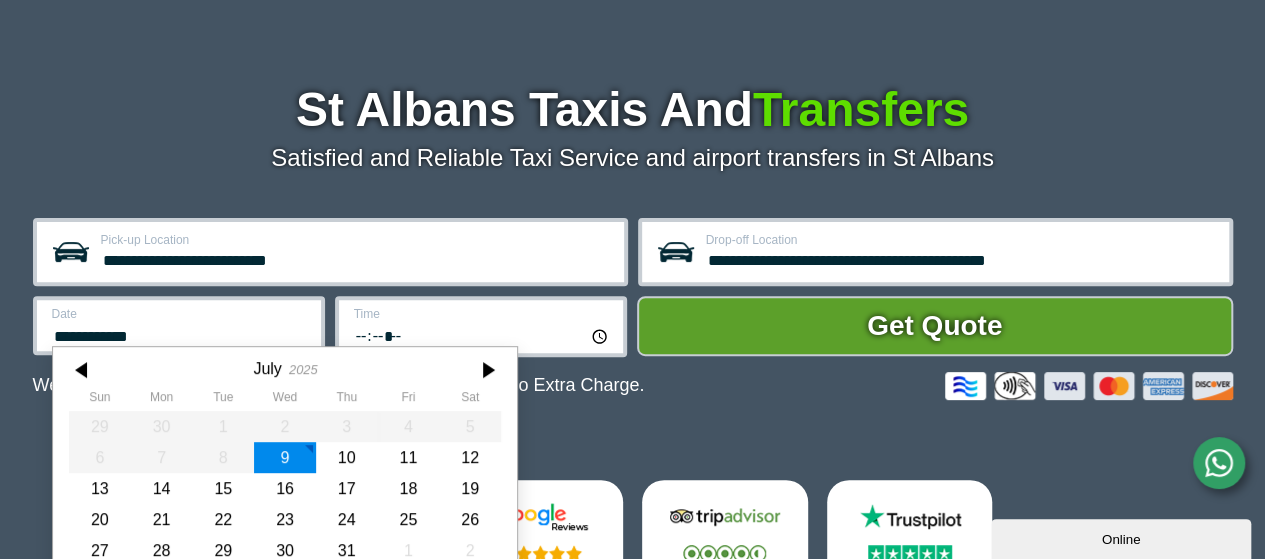 scroll, scrollTop: 271, scrollLeft: 0, axis: vertical 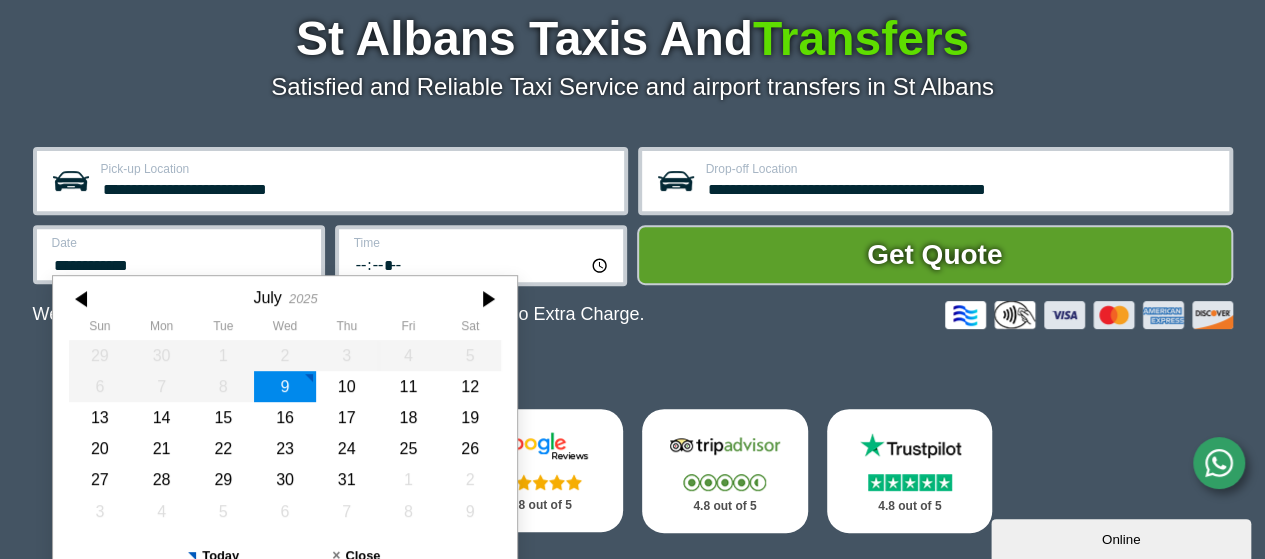 click on "**********" at bounding box center (330, 181) 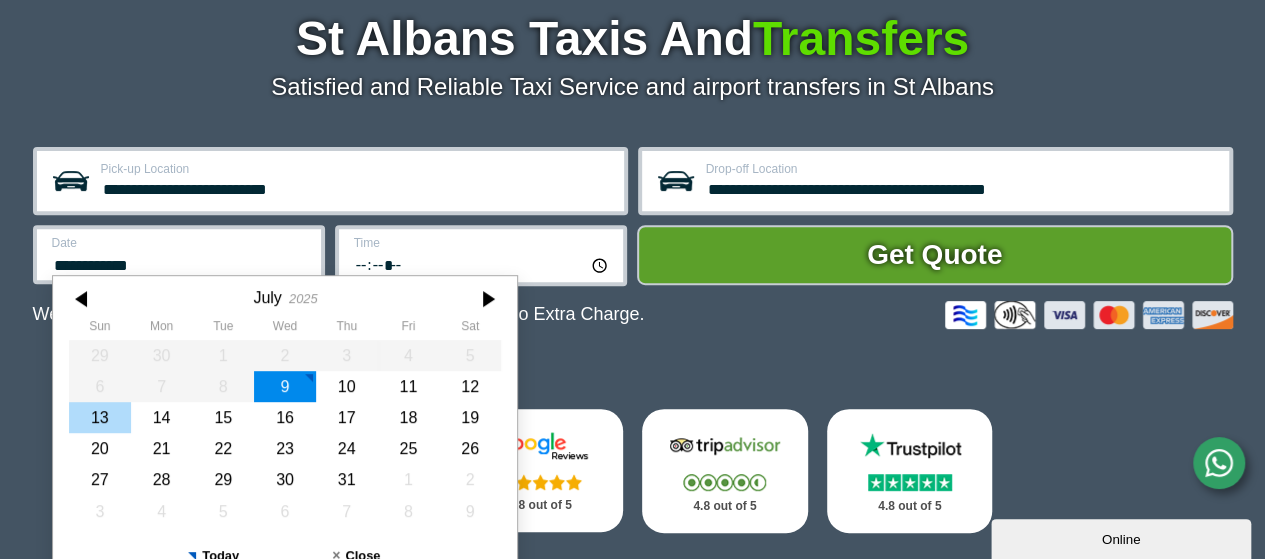 click on "13" at bounding box center (100, 417) 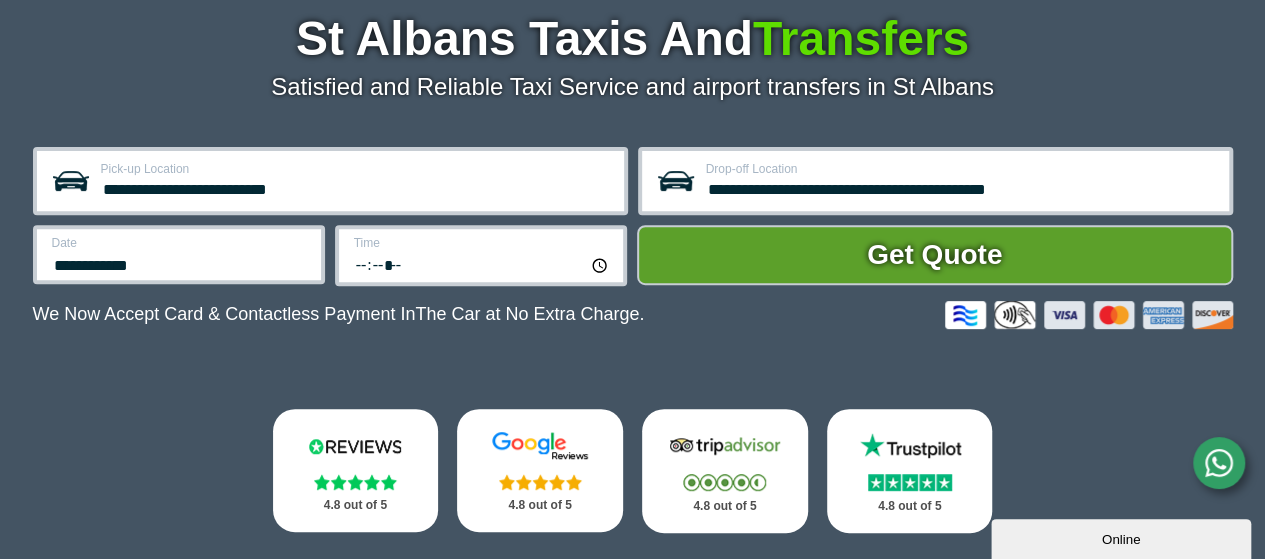 click on "*****" at bounding box center (482, 264) 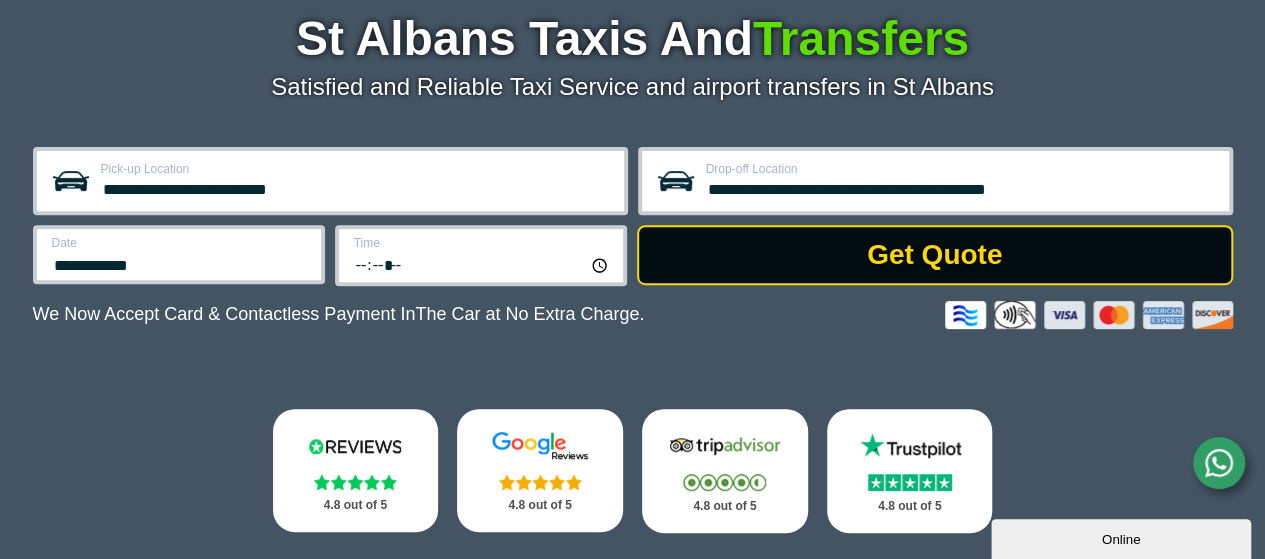 type on "*****" 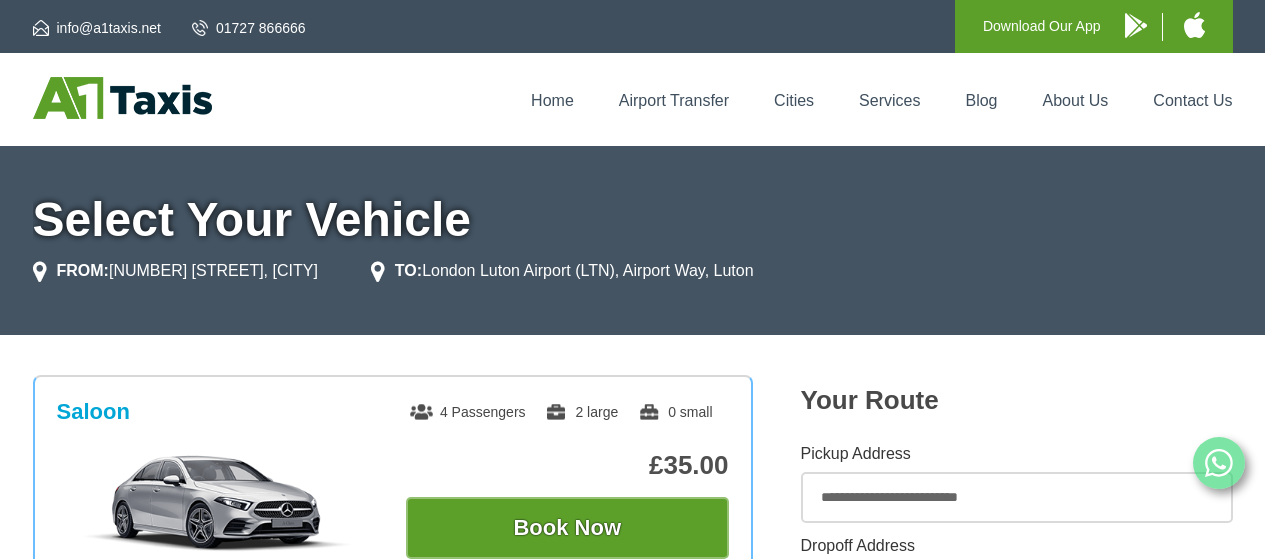 scroll, scrollTop: 0, scrollLeft: 0, axis: both 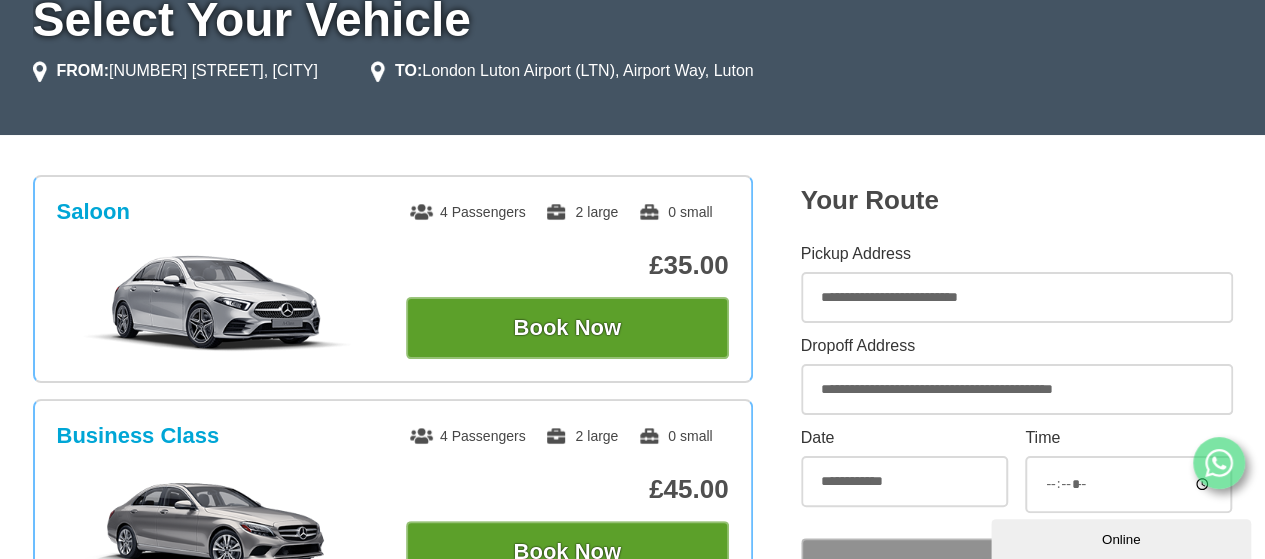 click on "Saloon
4 Passengers
2 large
0 small
£35.00
Book Now
Business Class
4 Passengers 2 large" at bounding box center [632, 950] 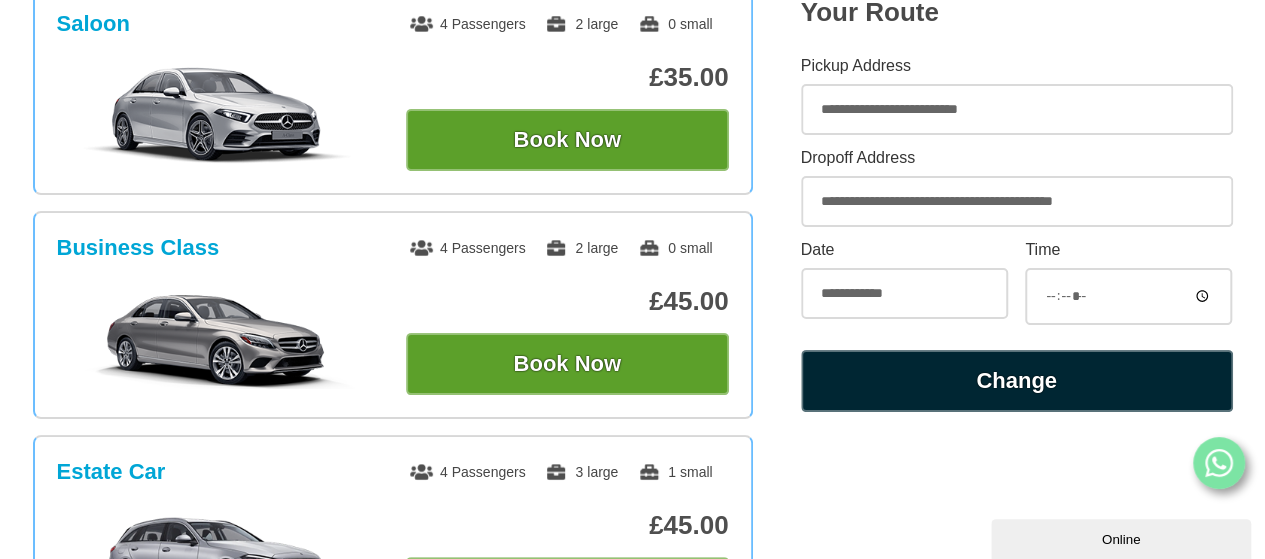 scroll, scrollTop: 400, scrollLeft: 0, axis: vertical 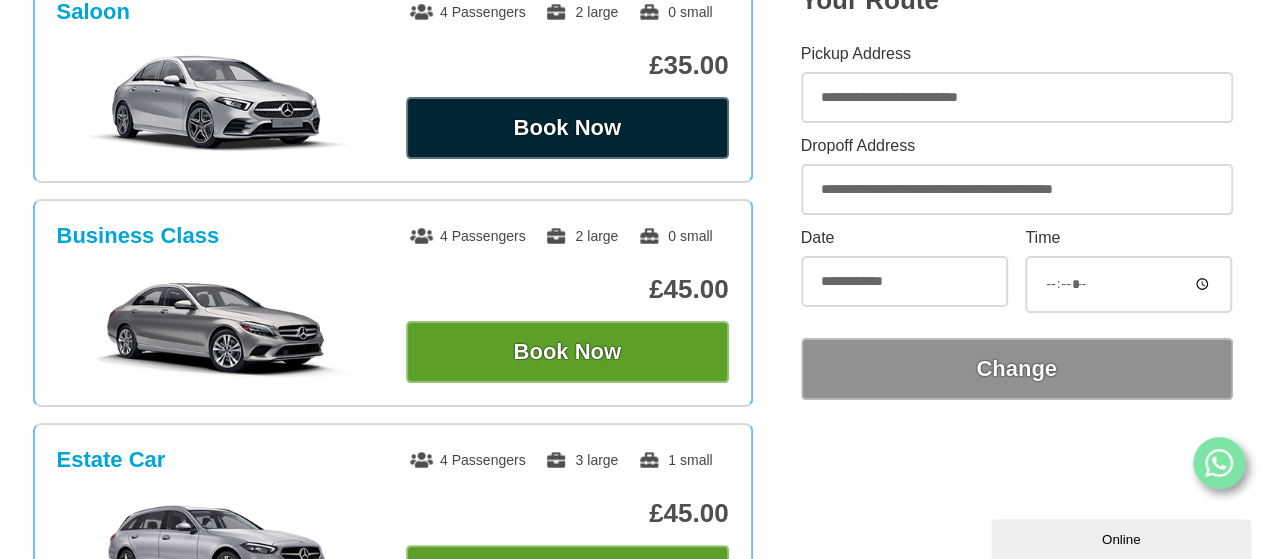 click on "Book Now" at bounding box center [567, 128] 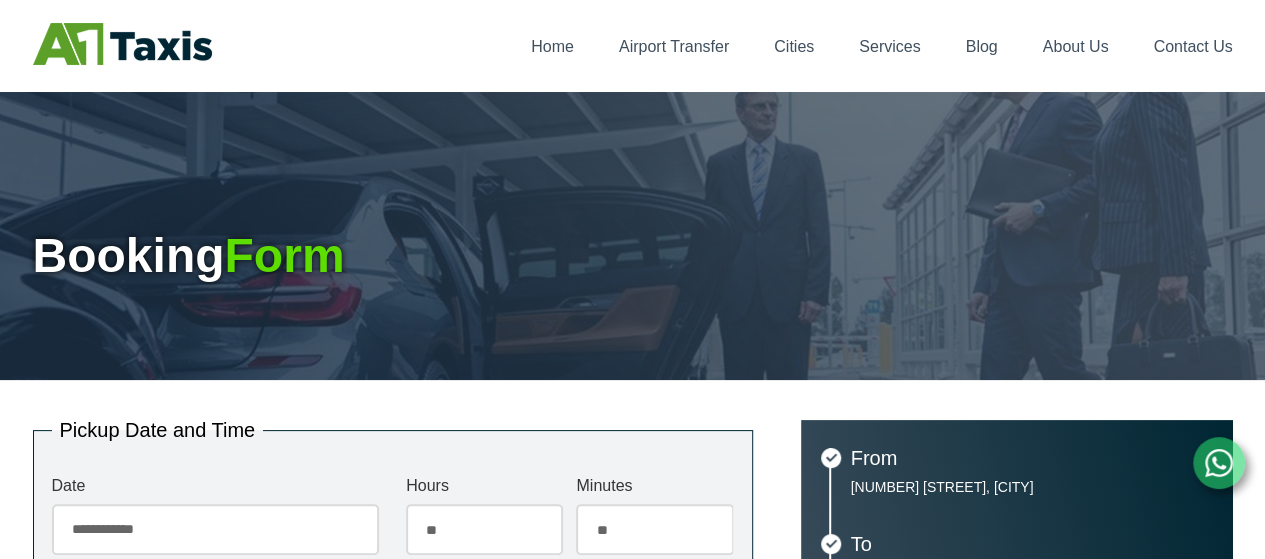 scroll, scrollTop: 158, scrollLeft: 0, axis: vertical 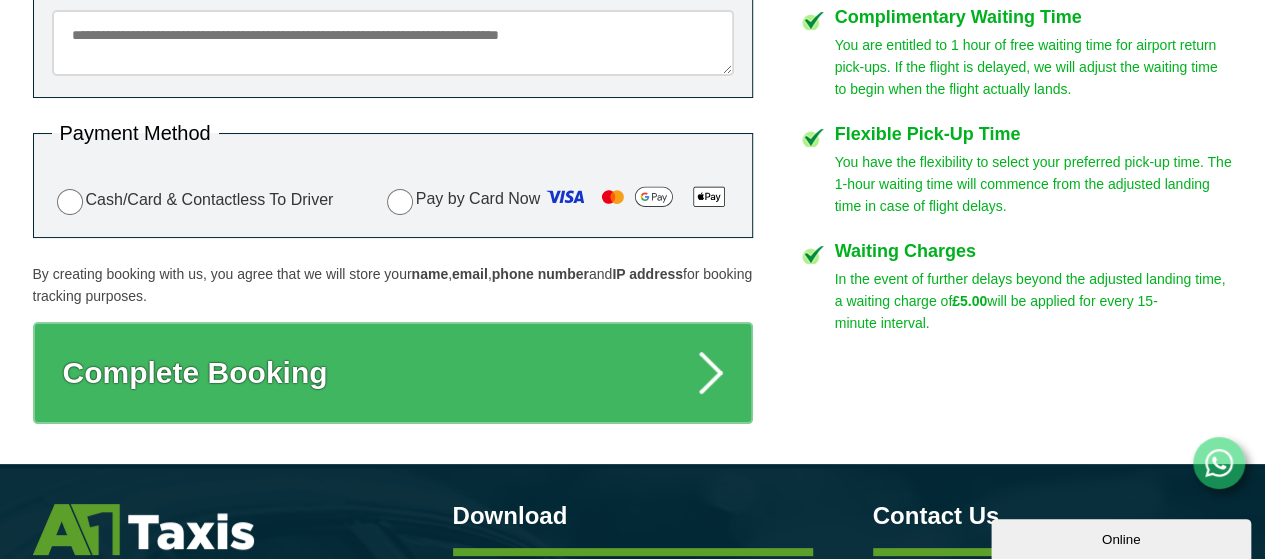 click on "Cash/Card & Contactless To Driver" at bounding box center [193, 200] 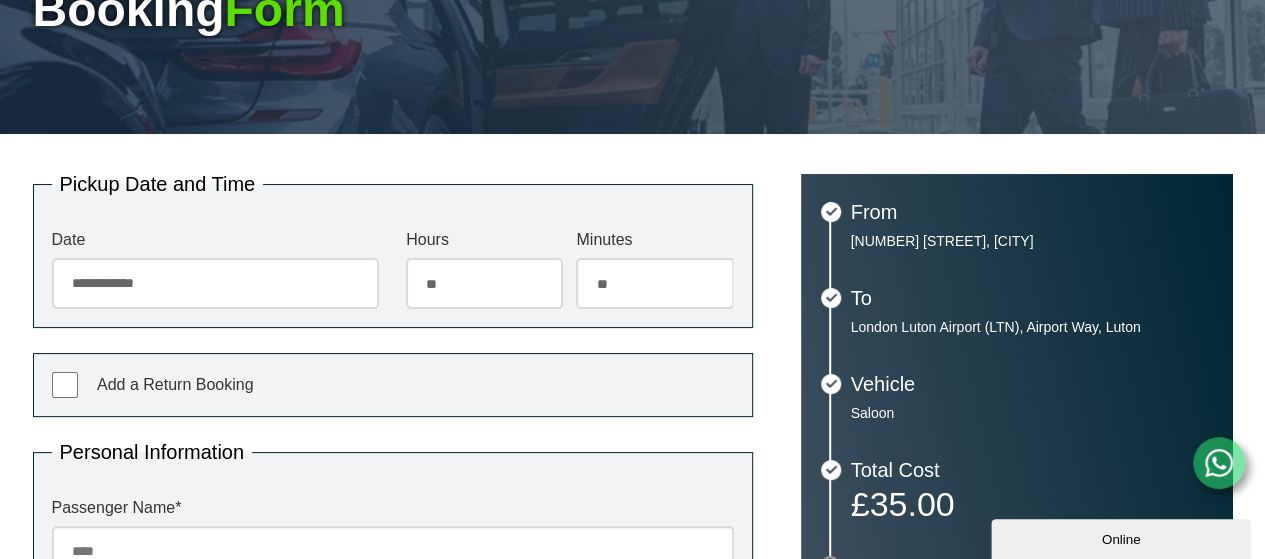 click on "**********" at bounding box center [215, 270] 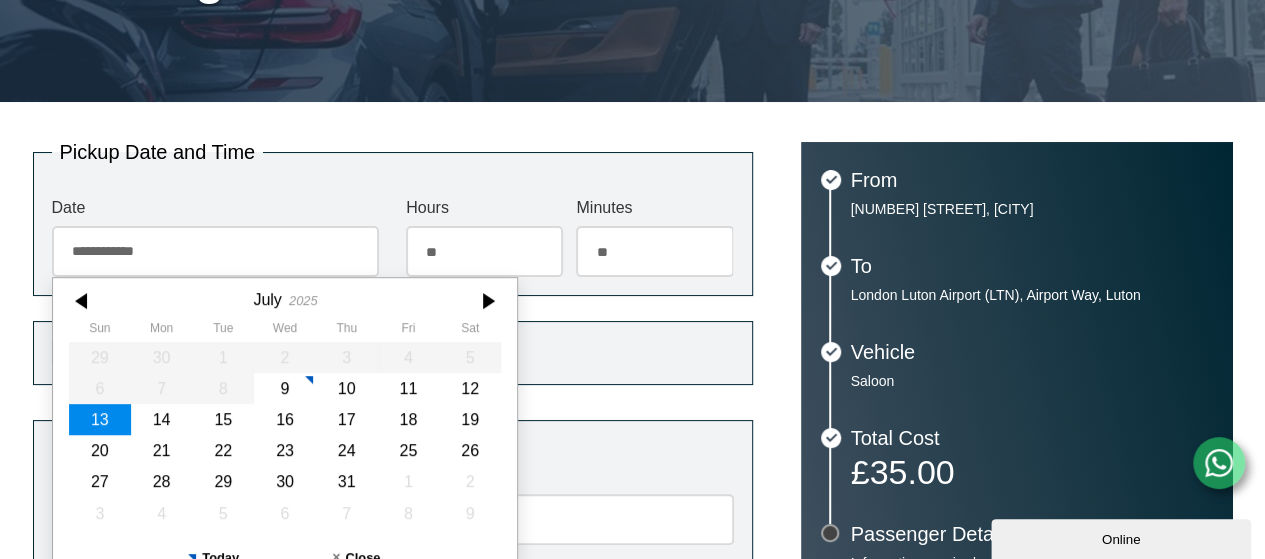 click on "**********" at bounding box center (633, 617) 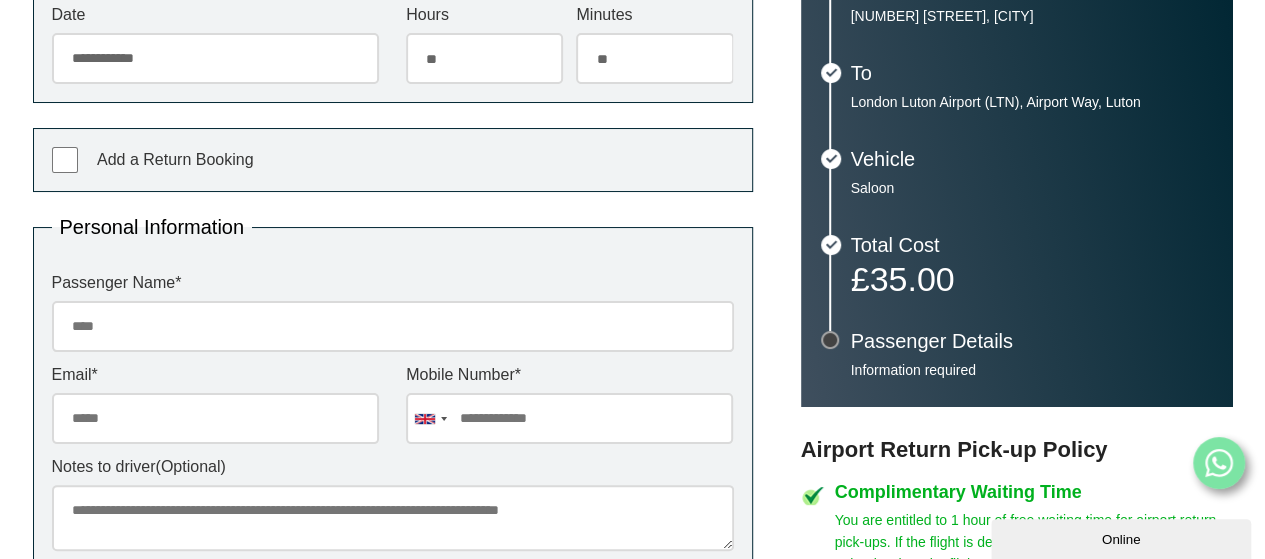 scroll, scrollTop: 532, scrollLeft: 0, axis: vertical 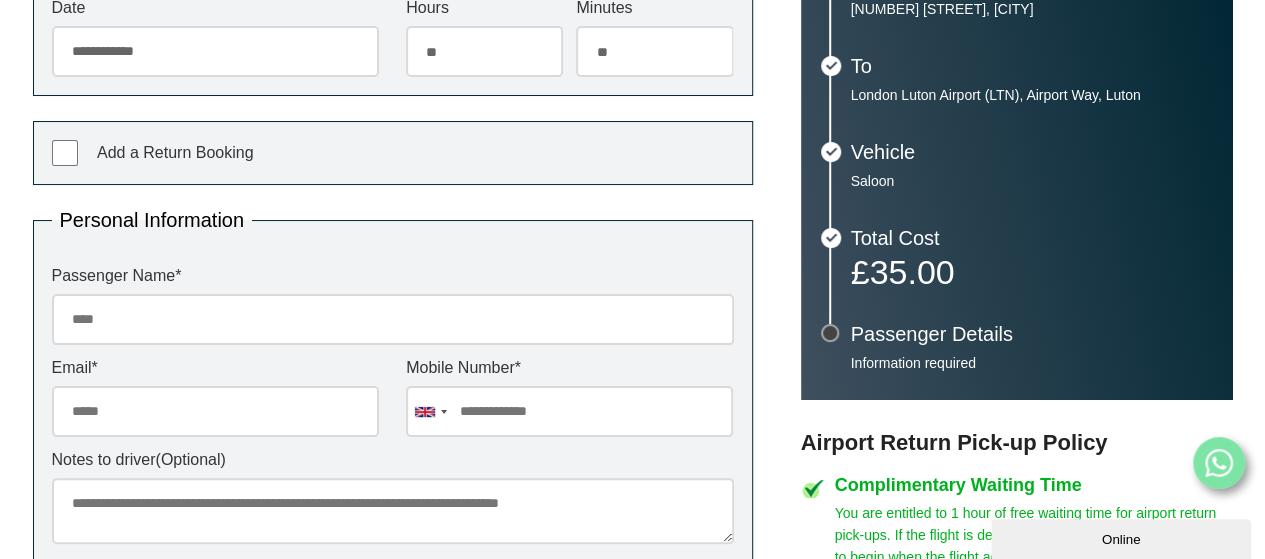 click on "Passenger Name  *" at bounding box center (393, 319) 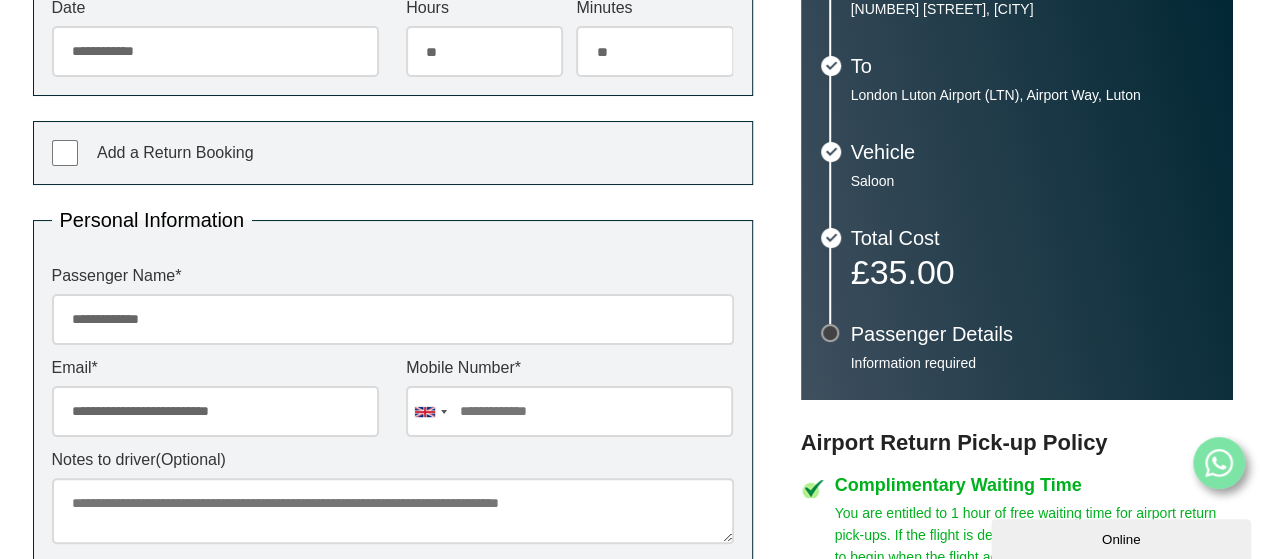 drag, startPoint x: 218, startPoint y: 417, endPoint x: 0, endPoint y: 410, distance: 218.11235 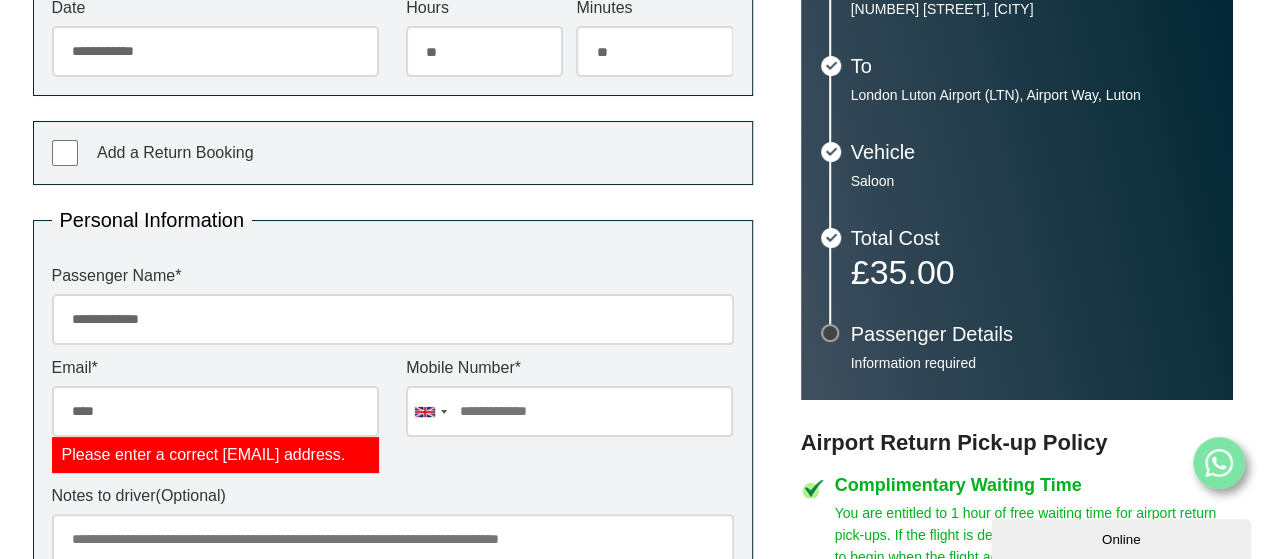 click on "Complete Booking" at bounding box center (393, 877) 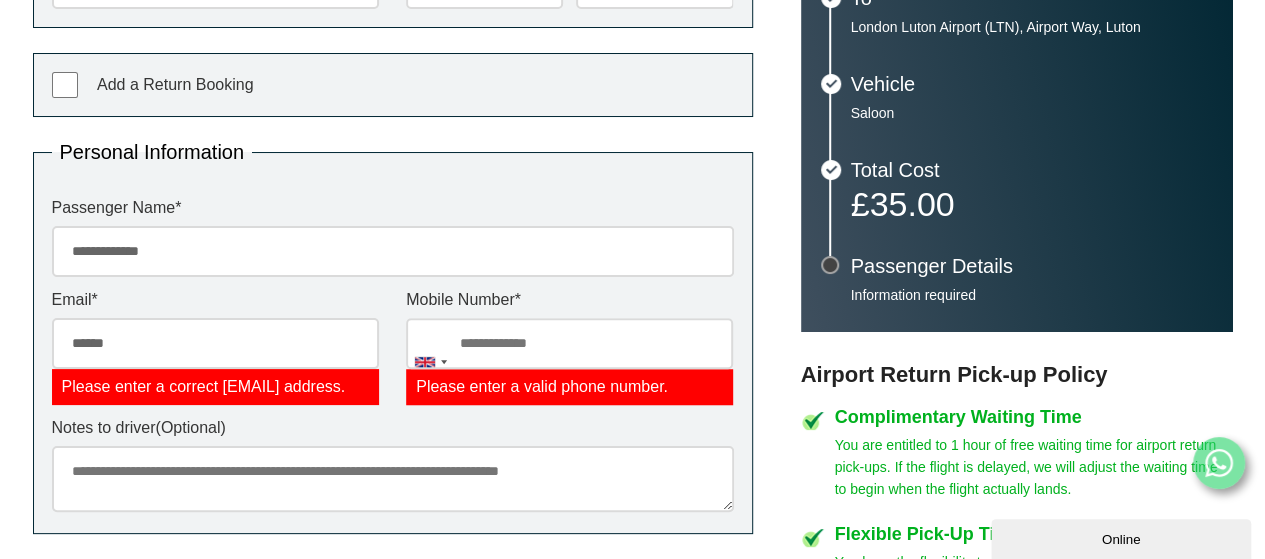 scroll, scrollTop: 632, scrollLeft: 0, axis: vertical 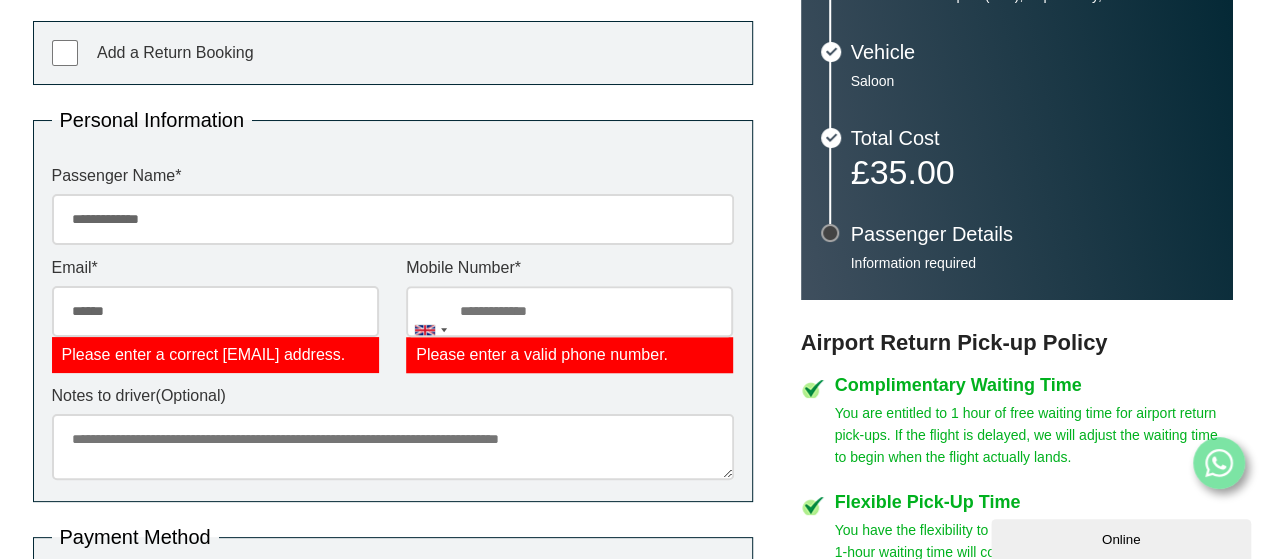 click on "******" at bounding box center [215, 311] 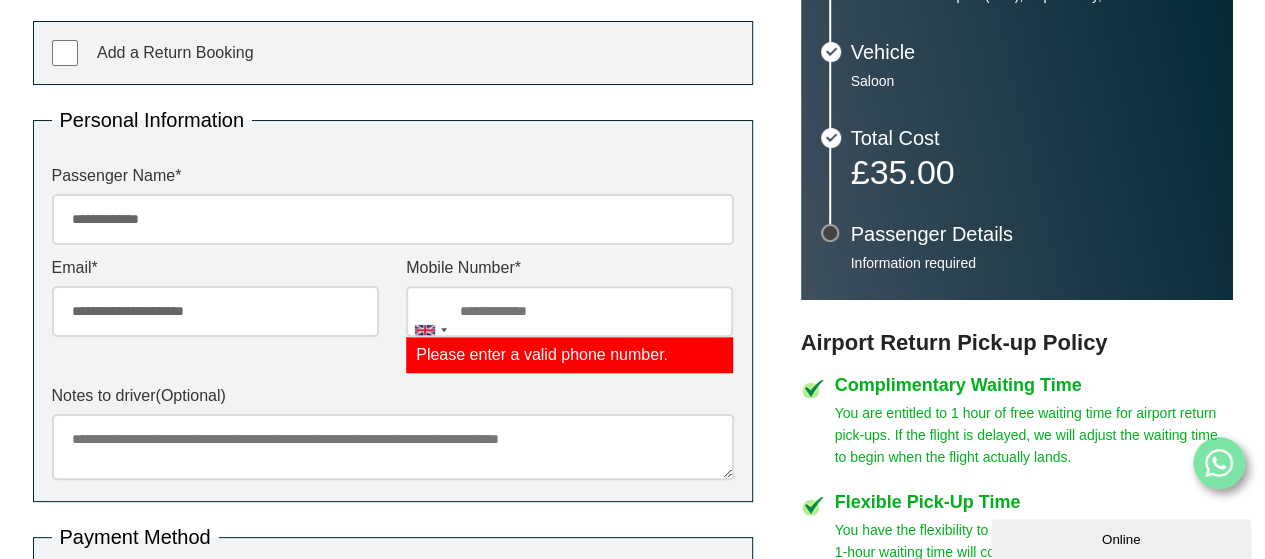 click on "Please enter a valid phone number." at bounding box center [569, 311] 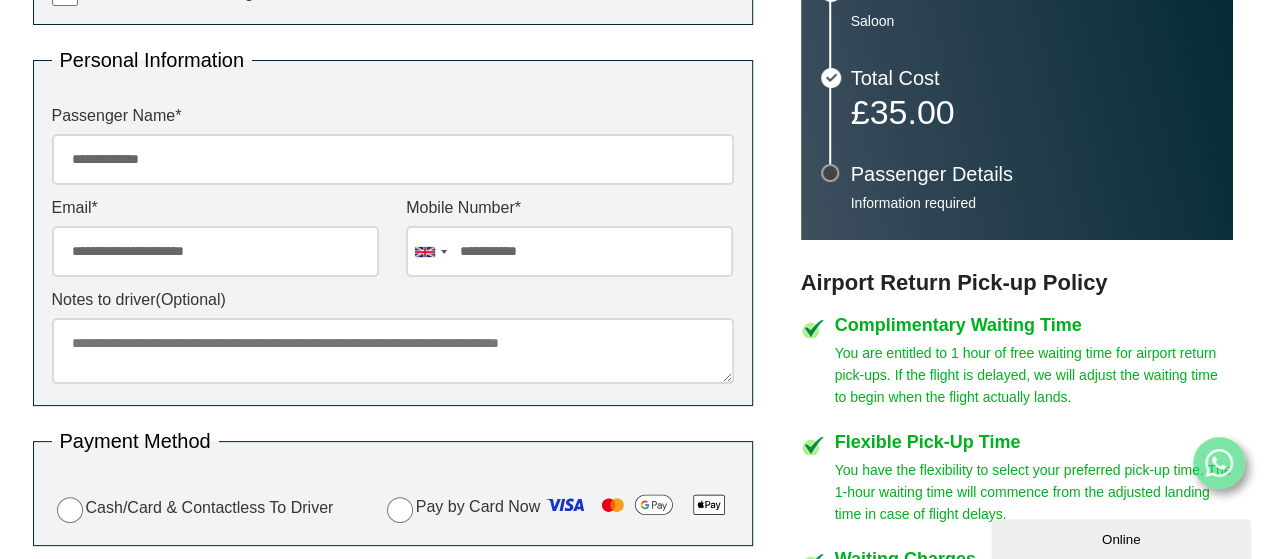 scroll, scrollTop: 732, scrollLeft: 0, axis: vertical 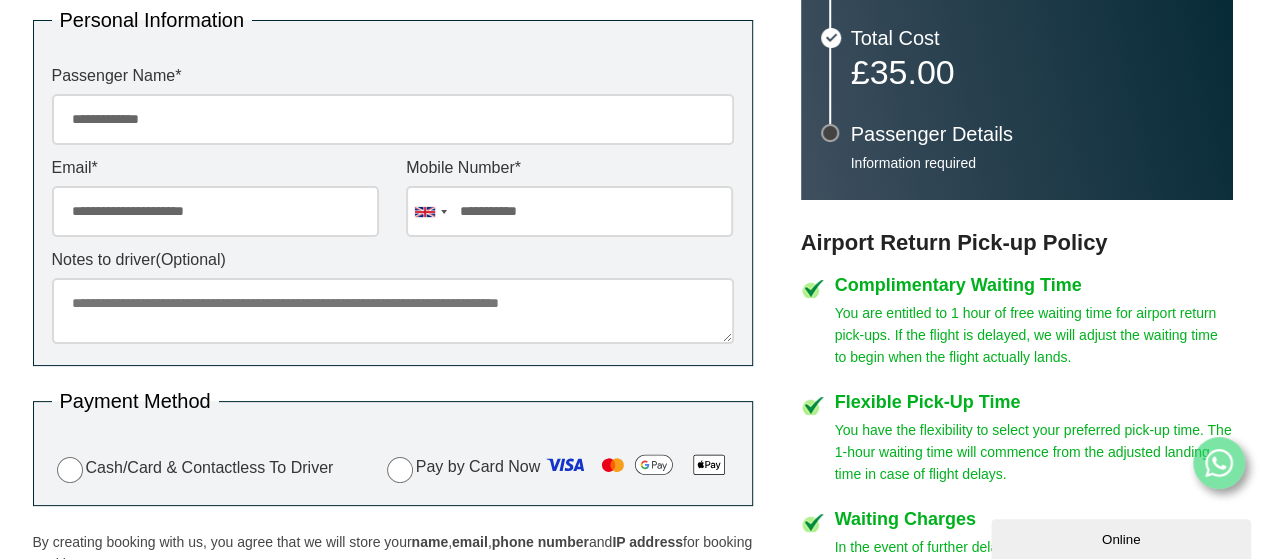 type on "**********" 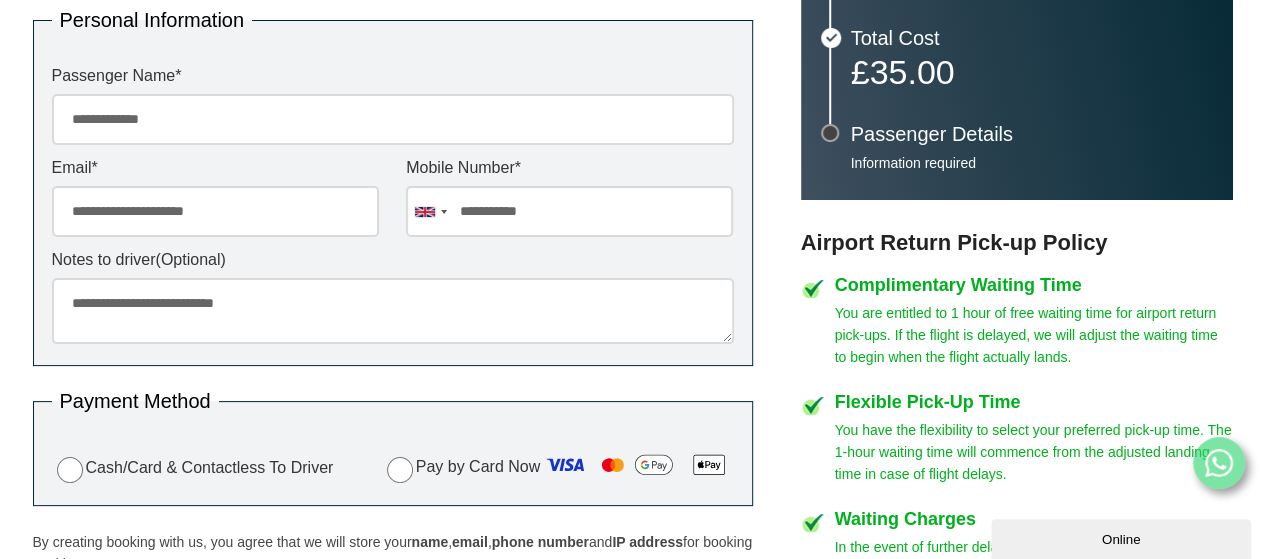click on "**********" at bounding box center [393, 311] 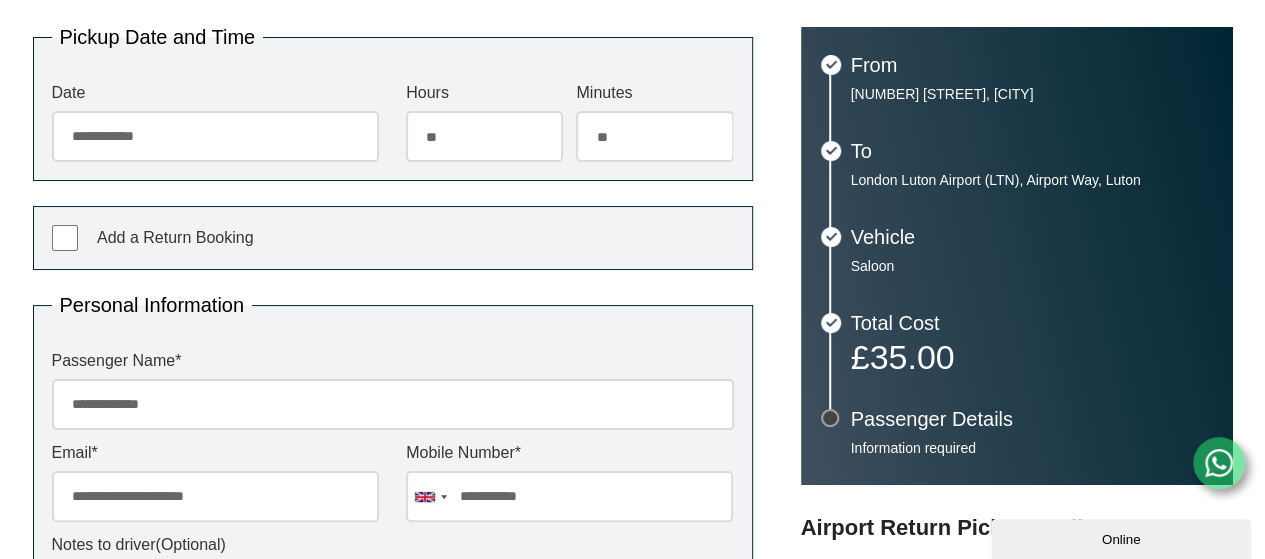 scroll, scrollTop: 432, scrollLeft: 0, axis: vertical 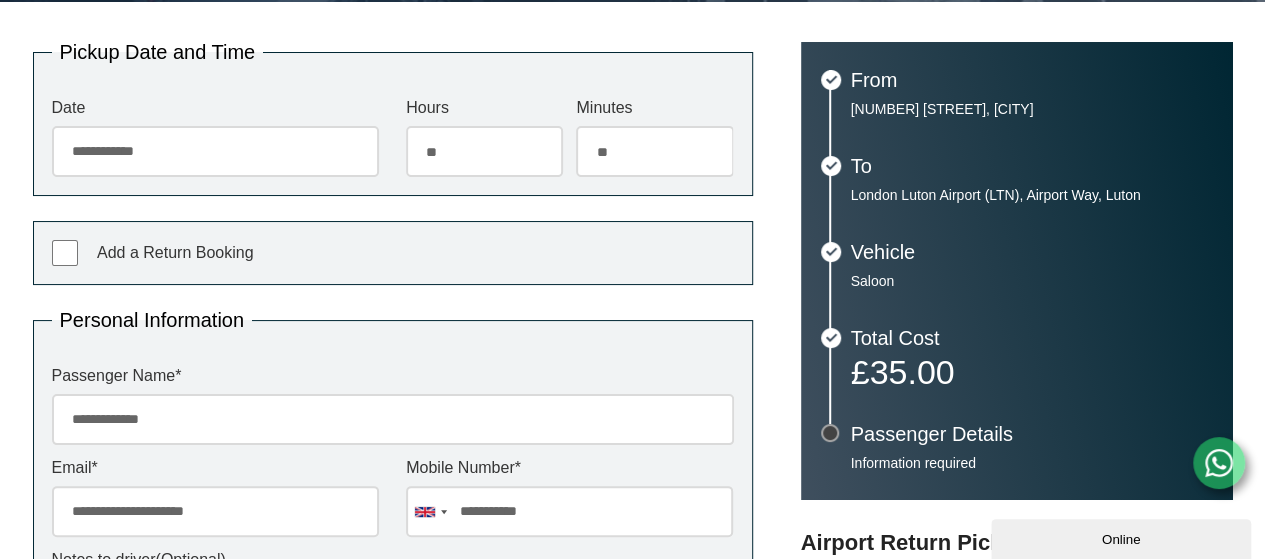 click on "**
**
**
**
**
**
**
**
**
** ** ** ** ** **" at bounding box center [654, 151] 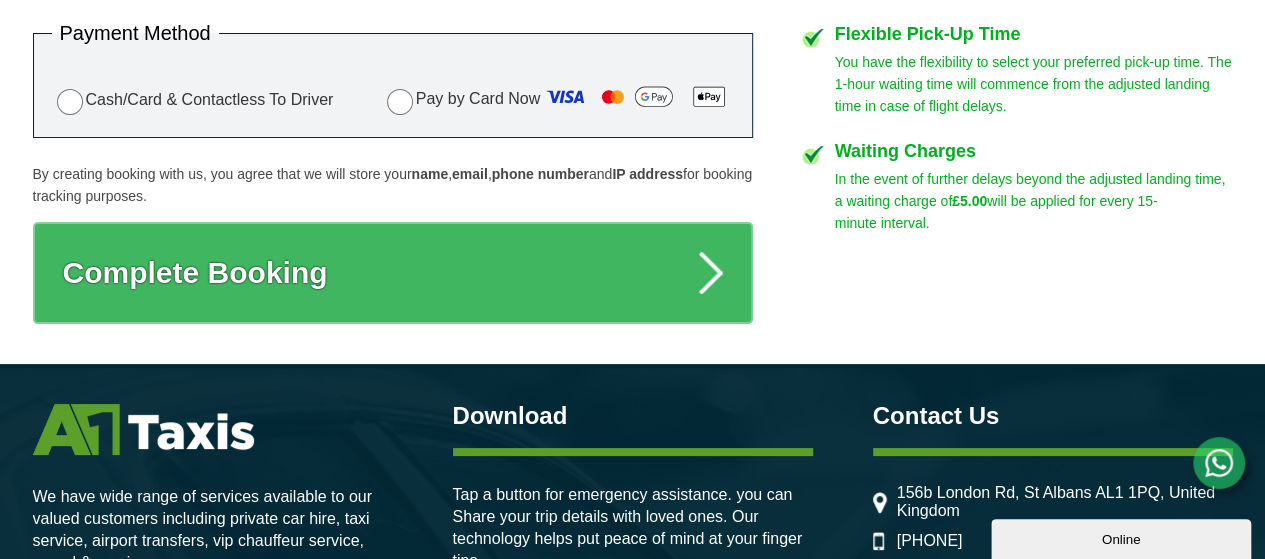 scroll, scrollTop: 1132, scrollLeft: 0, axis: vertical 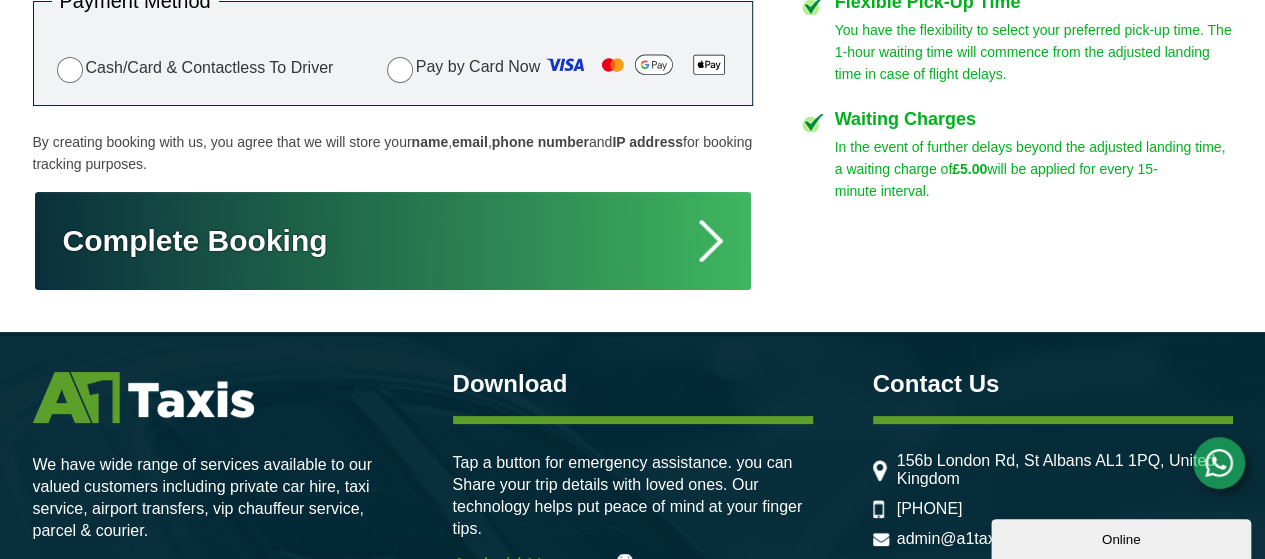 click on "Complete Booking" at bounding box center [393, 241] 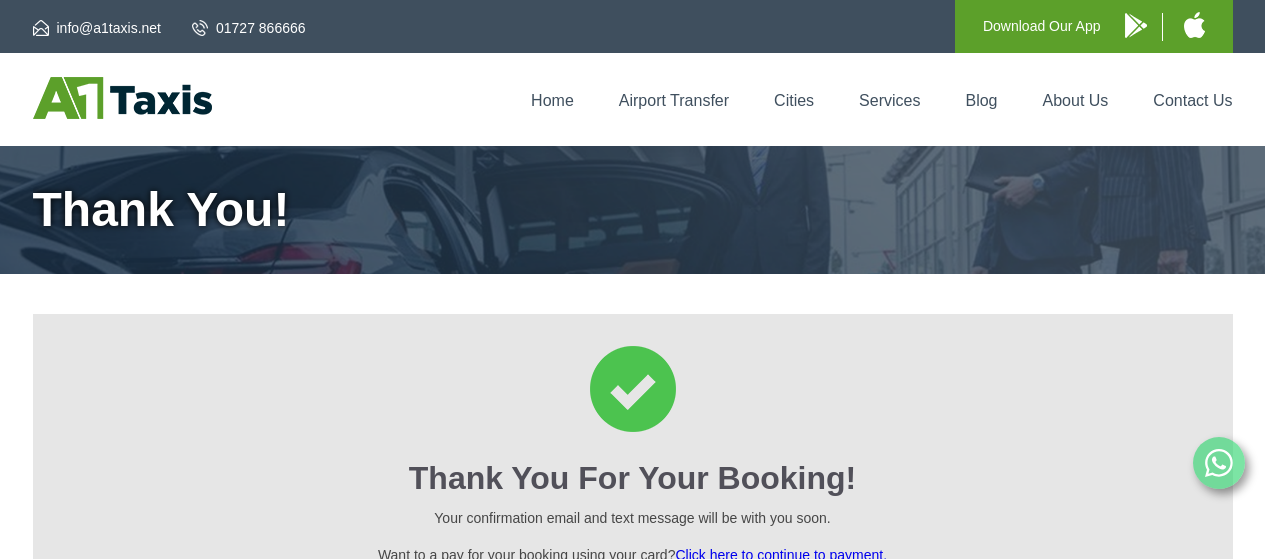 scroll, scrollTop: 0, scrollLeft: 0, axis: both 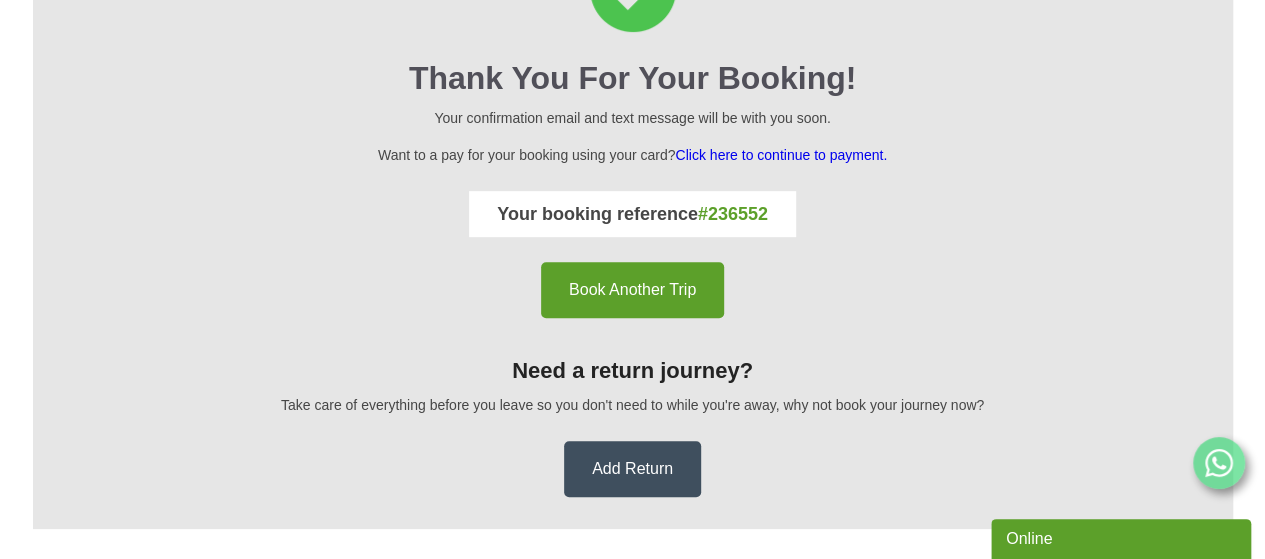 click on "Book Another Trip" at bounding box center (632, 290) 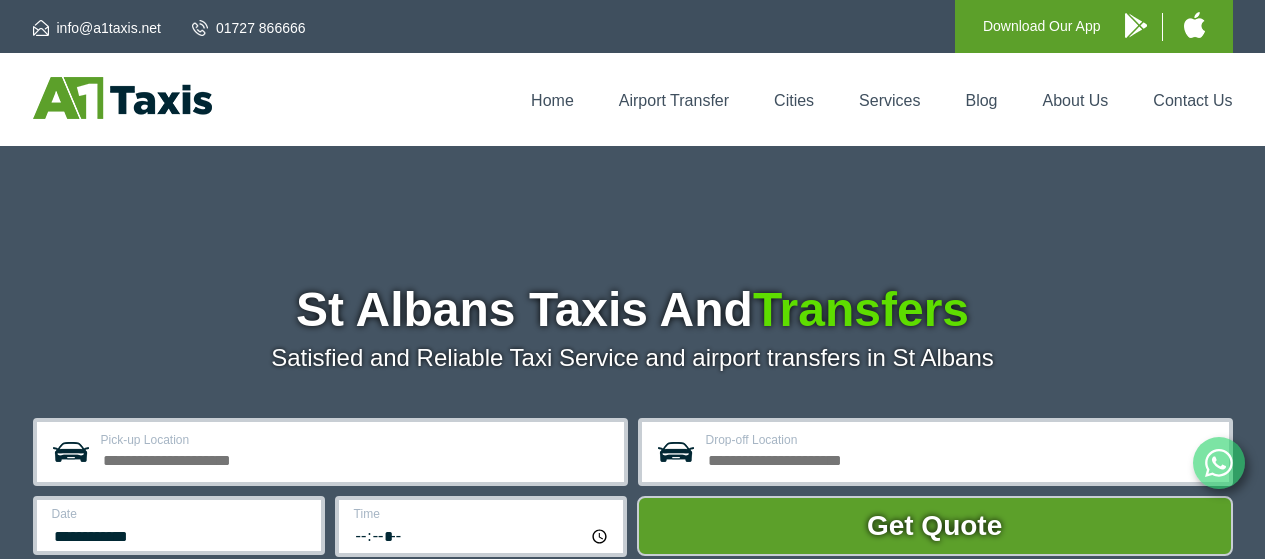 scroll, scrollTop: 0, scrollLeft: 0, axis: both 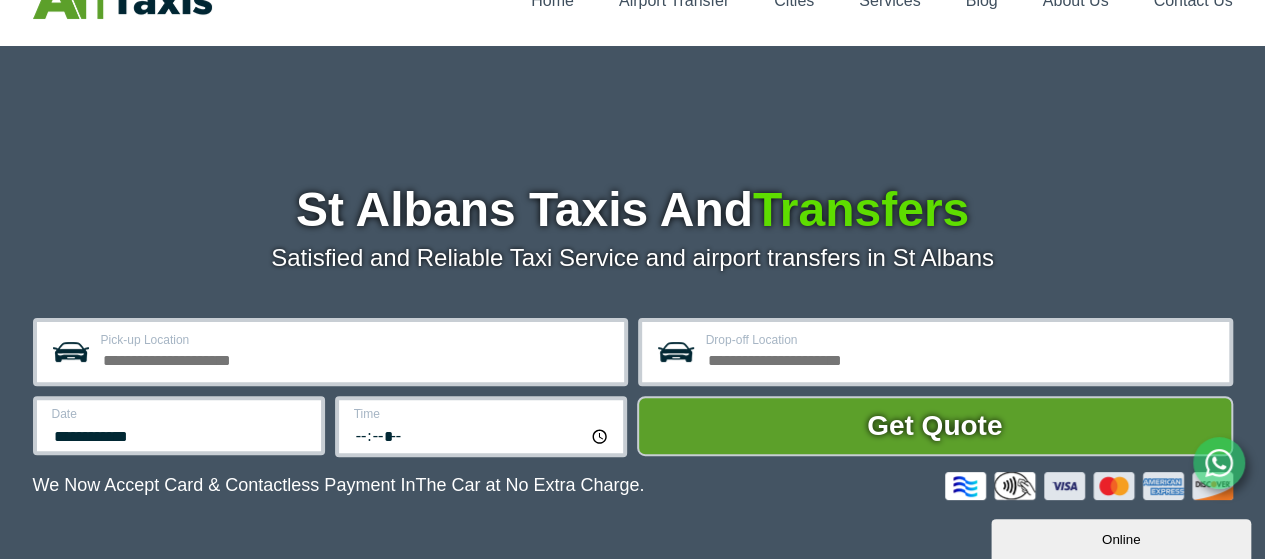 click on "Pick-up Location" at bounding box center (356, 358) 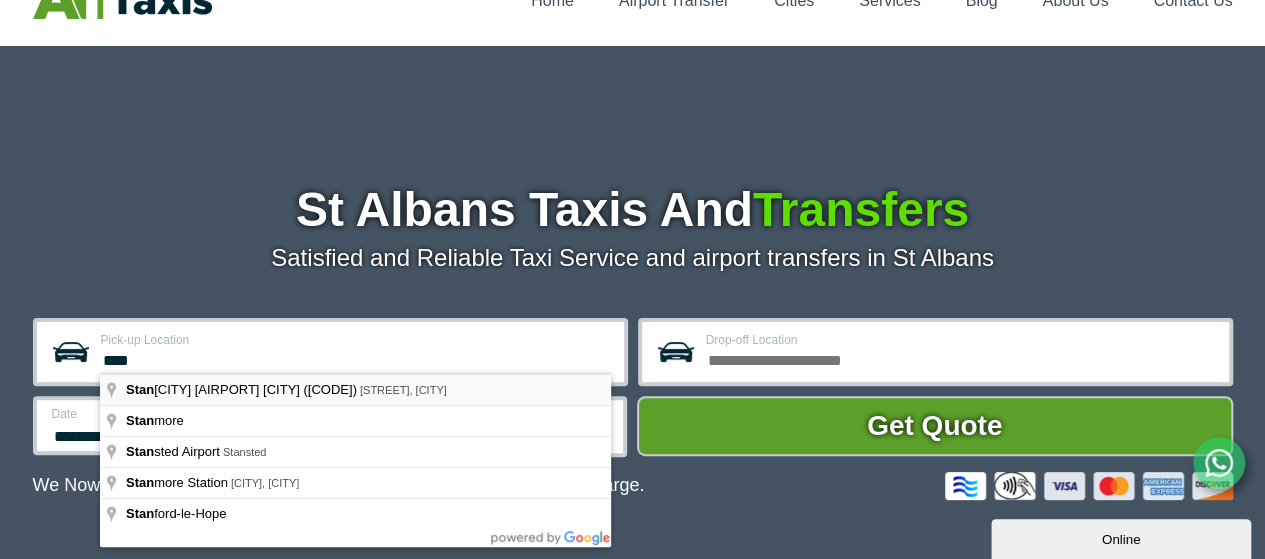 type on "****" 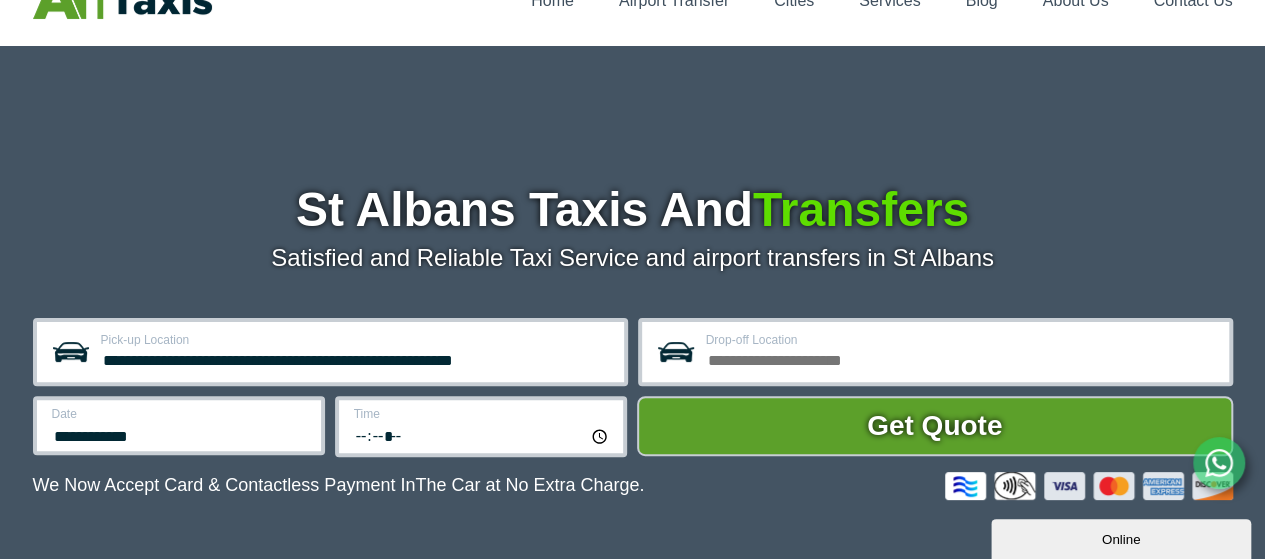 click on "Drop-off Location" at bounding box center (961, 358) 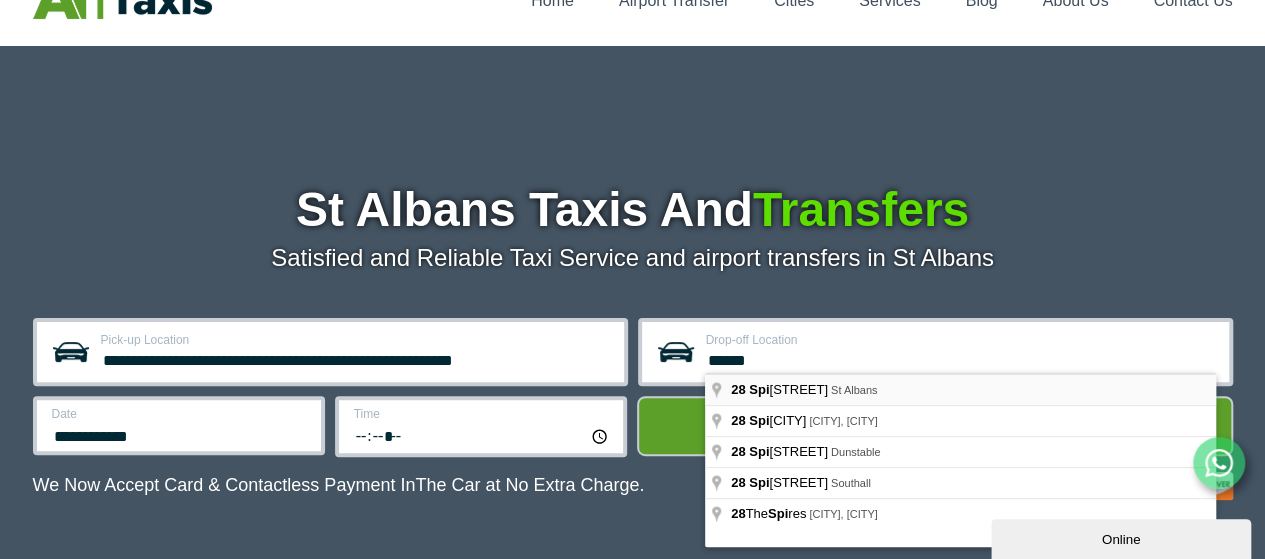 type on "******" 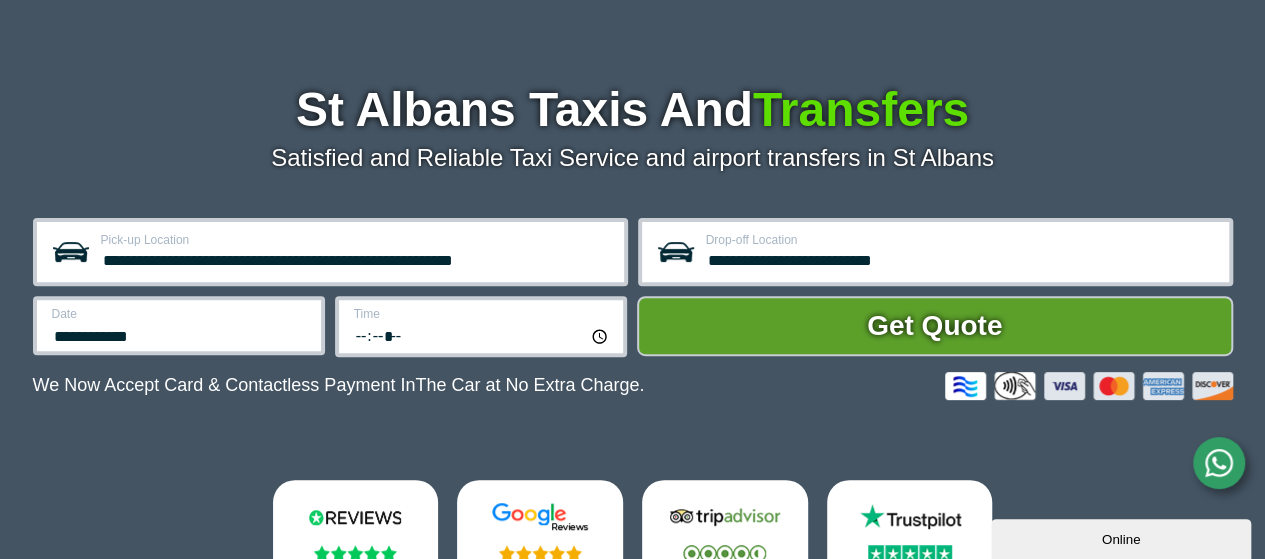 click on "**********" at bounding box center (330, 252) 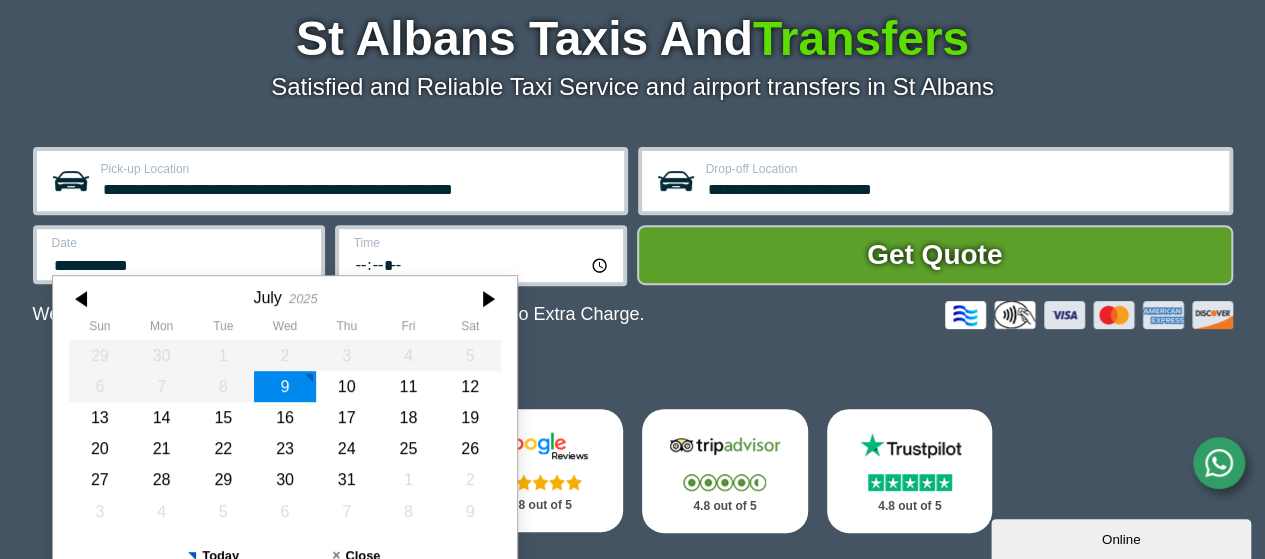 scroll, scrollTop: 371, scrollLeft: 0, axis: vertical 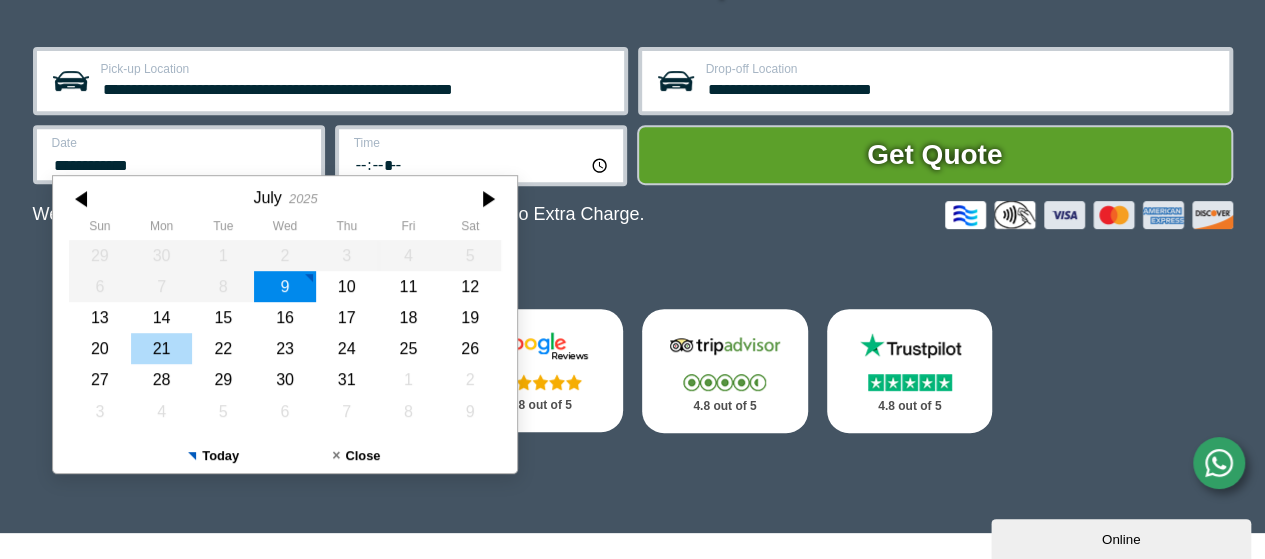 click on "21" at bounding box center [161, 348] 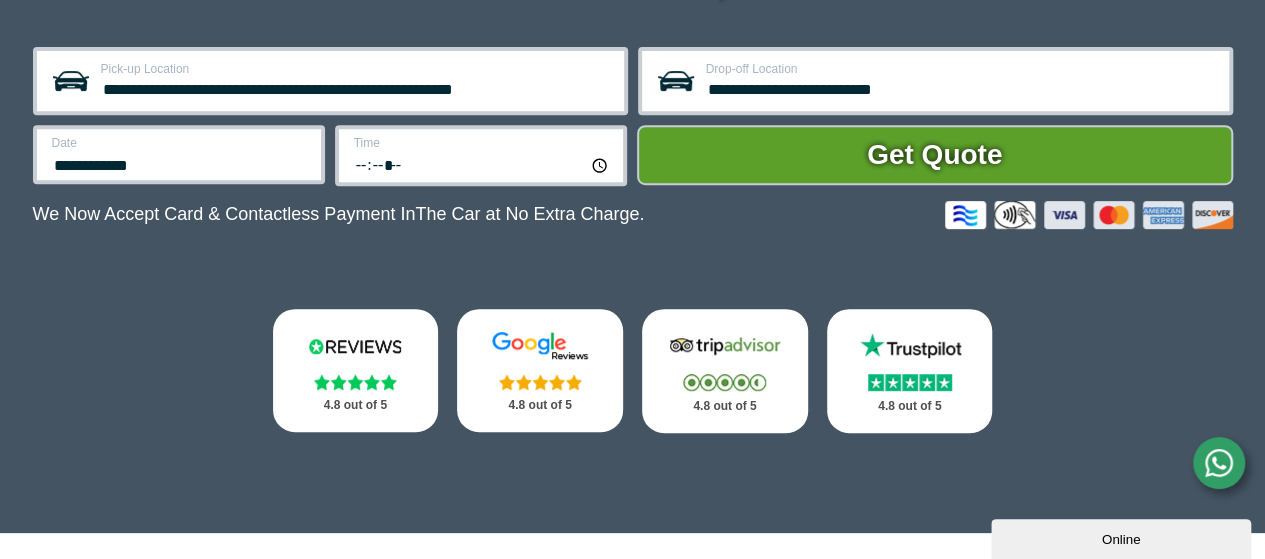 click on "Time
*****" at bounding box center (330, 81) 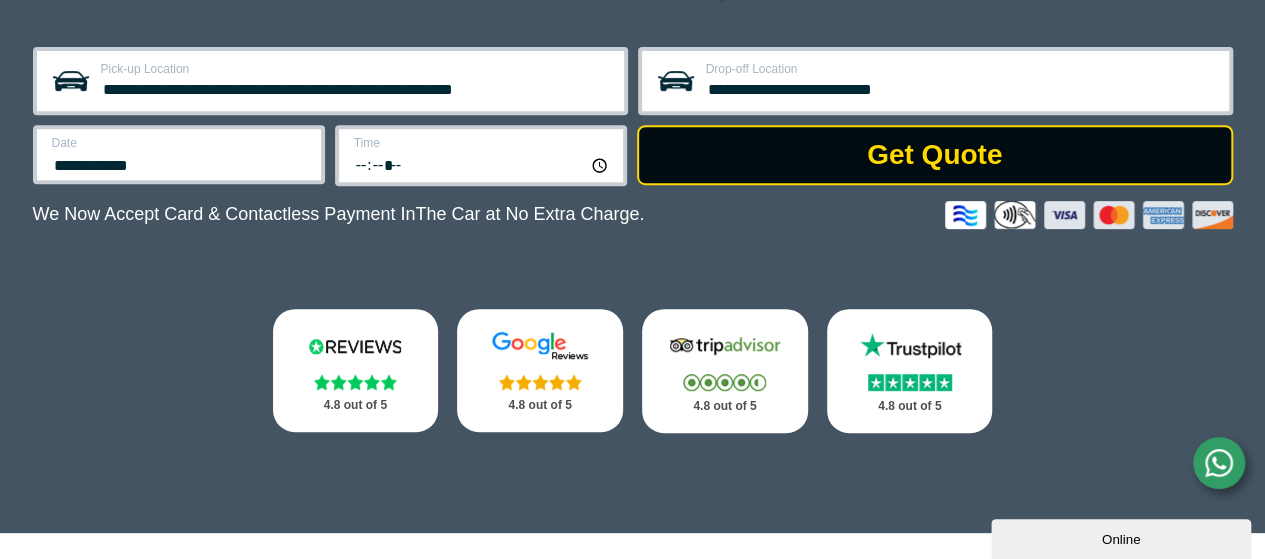 type on "*****" 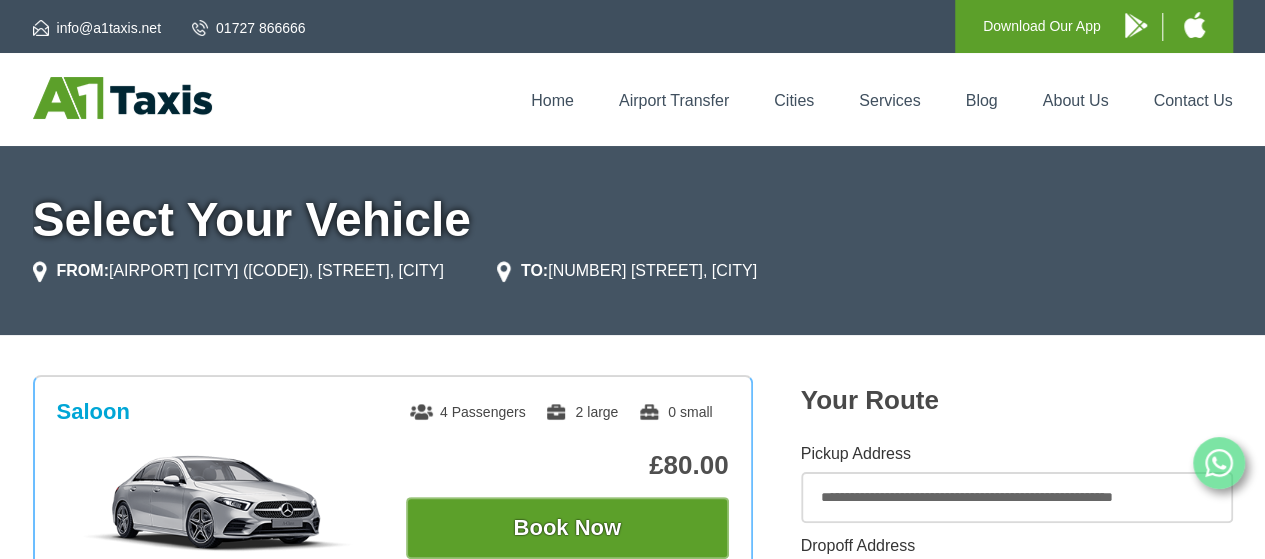 scroll, scrollTop: 1, scrollLeft: 0, axis: vertical 